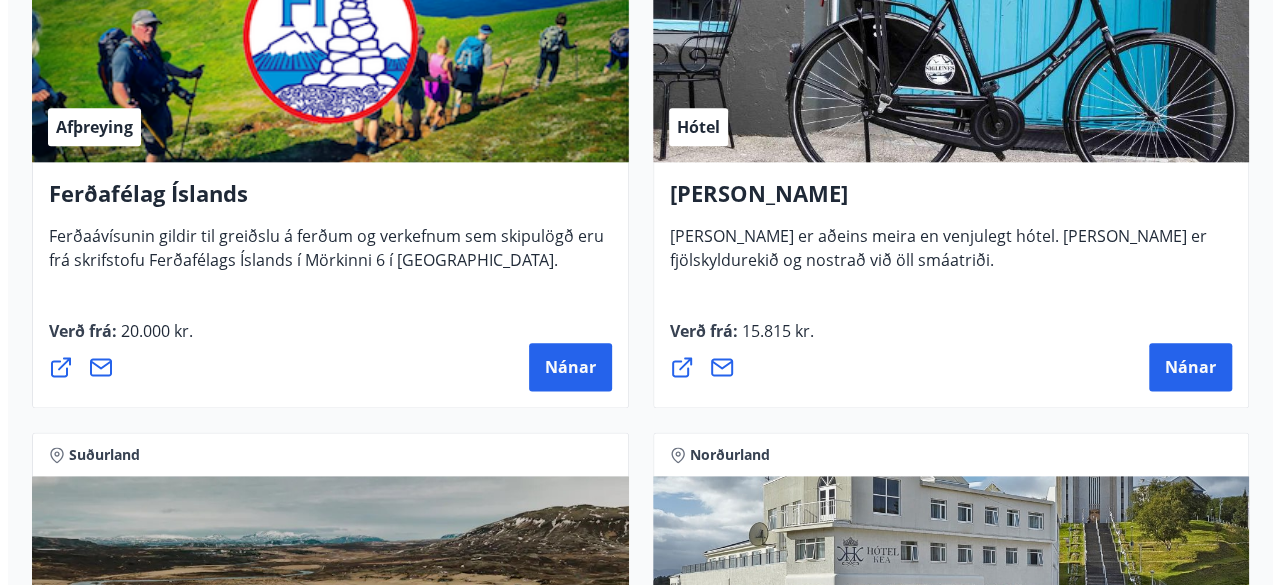 scroll, scrollTop: 1100, scrollLeft: 0, axis: vertical 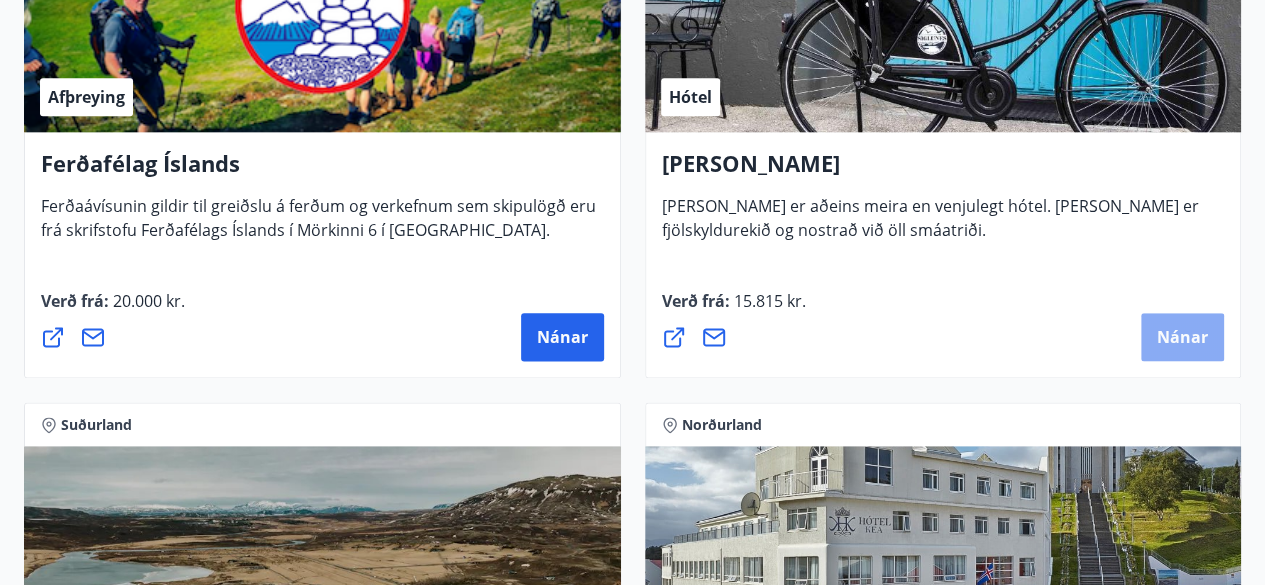click on "Nánar" at bounding box center [1182, 337] 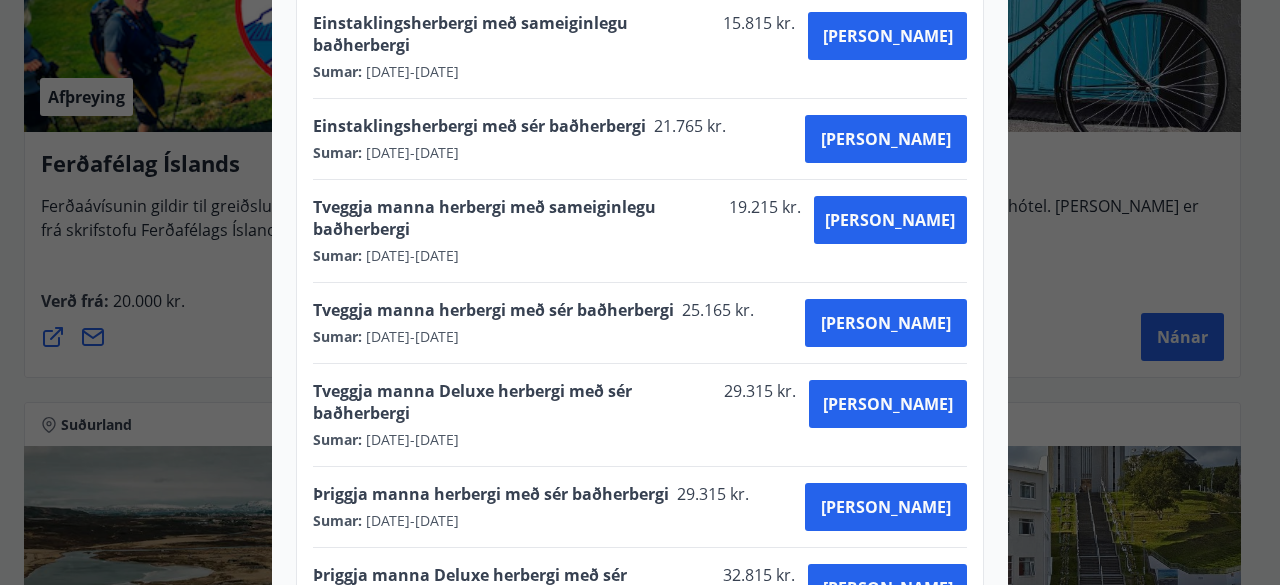 scroll, scrollTop: 1100, scrollLeft: 0, axis: vertical 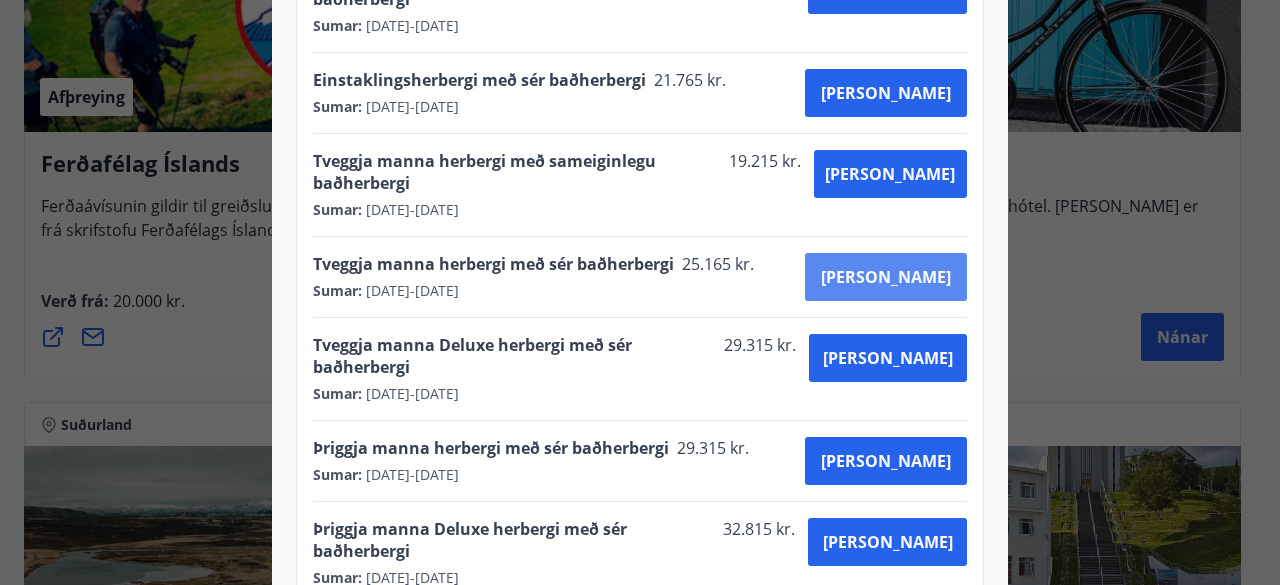 click on "[PERSON_NAME]" at bounding box center (886, 277) 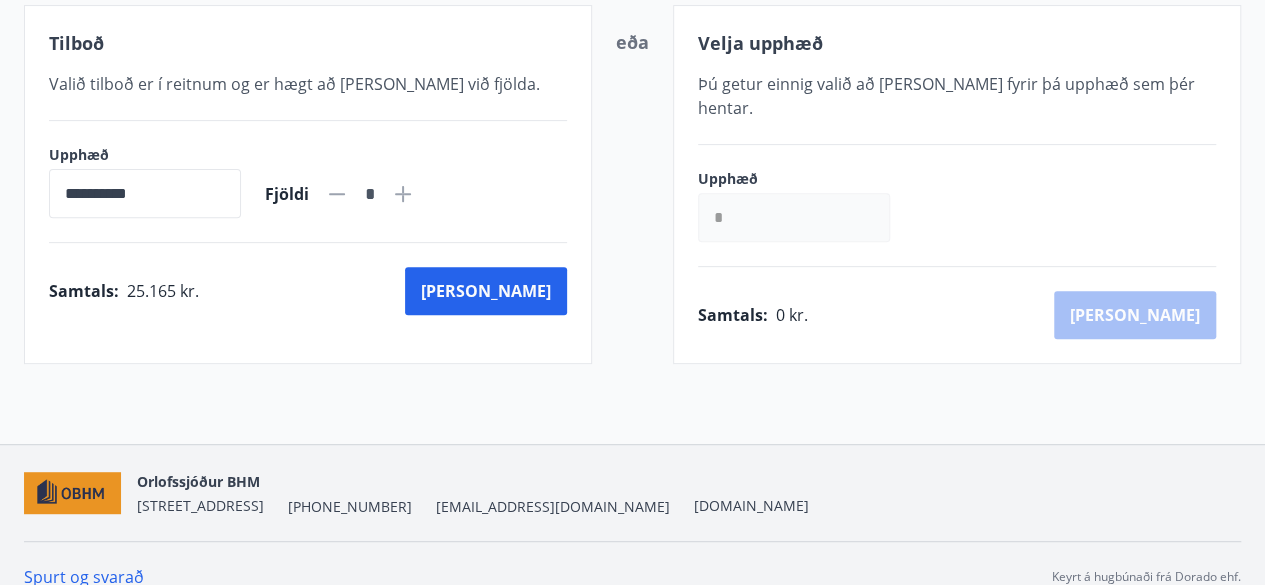 scroll, scrollTop: 419, scrollLeft: 0, axis: vertical 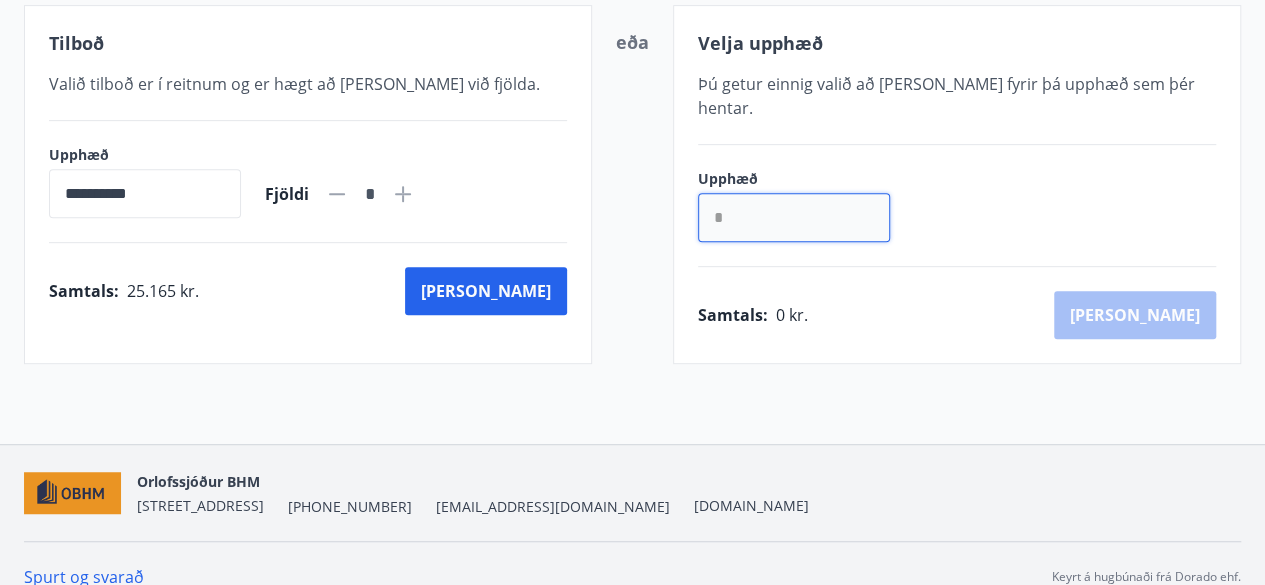click on "*" at bounding box center (794, 217) 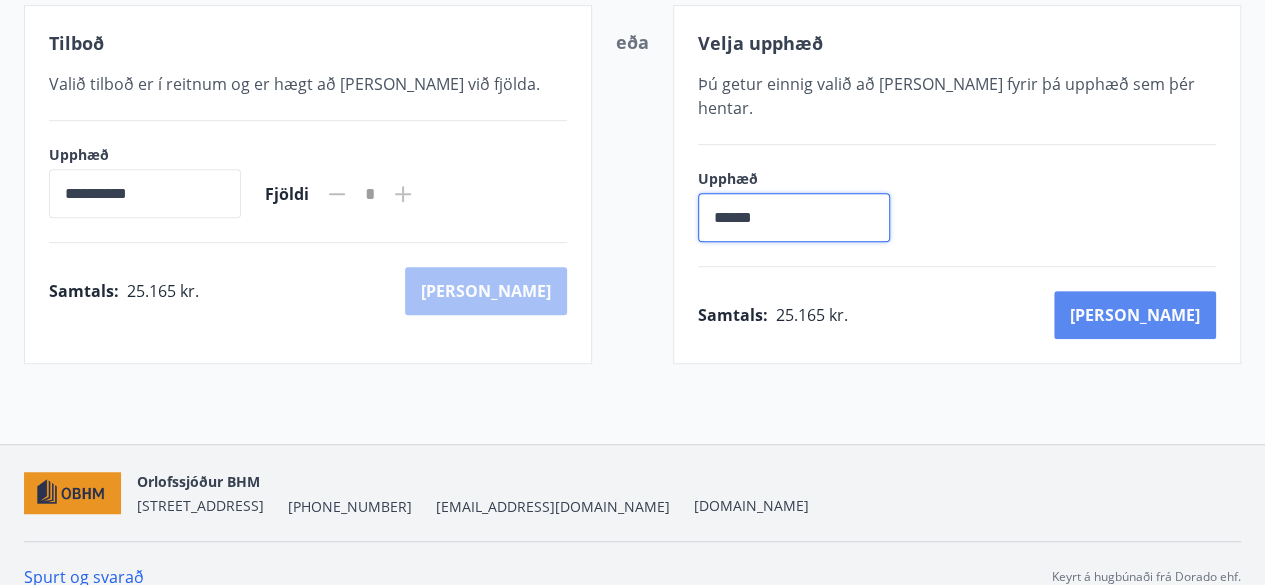 type on "******" 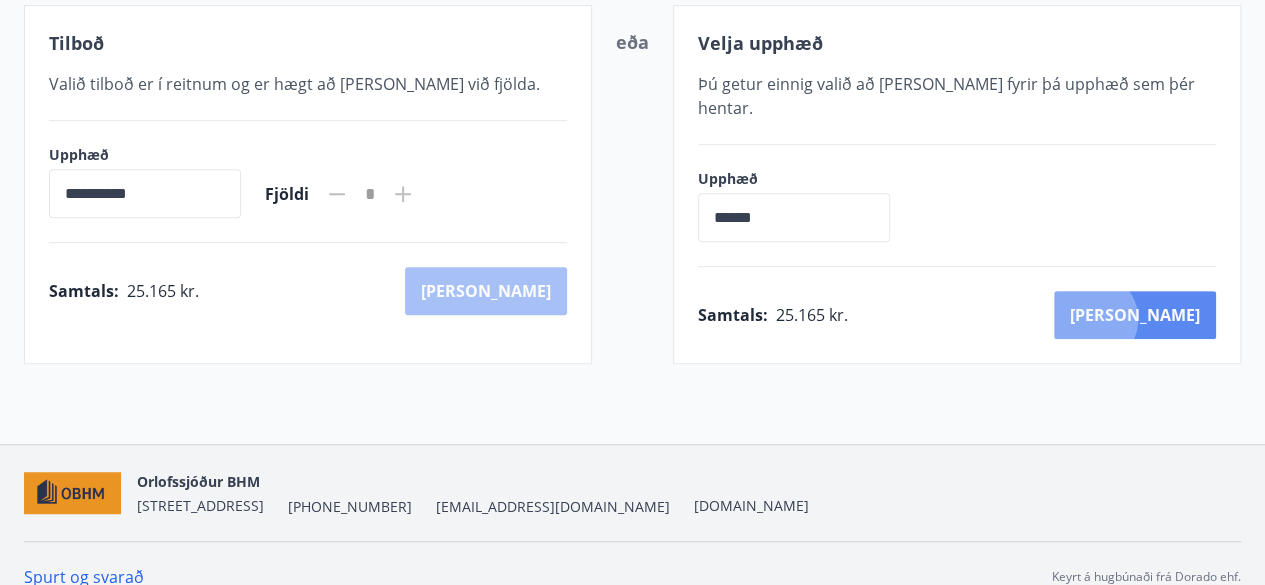 click on "[PERSON_NAME]" at bounding box center (1135, 315) 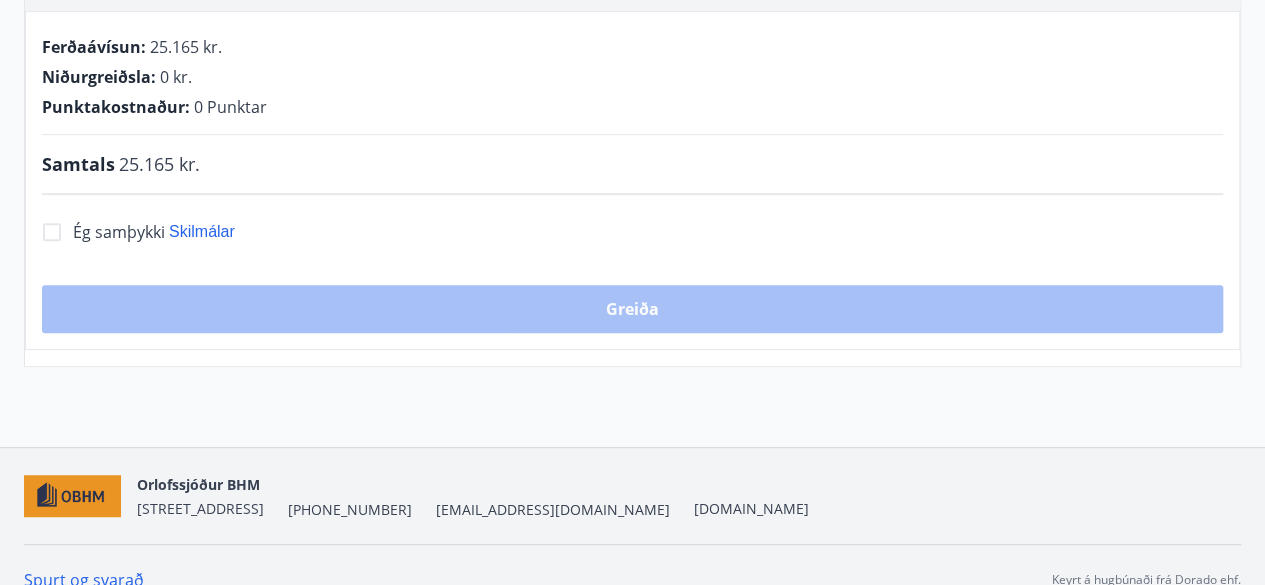 scroll, scrollTop: 419, scrollLeft: 0, axis: vertical 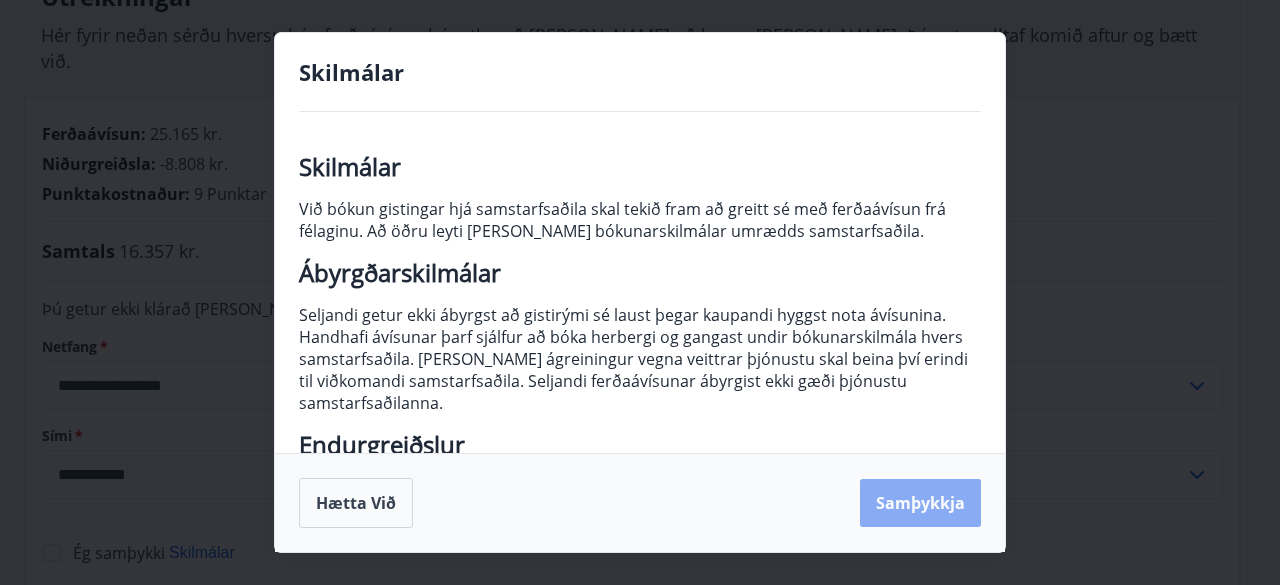click on "Samþykkja" at bounding box center (920, 503) 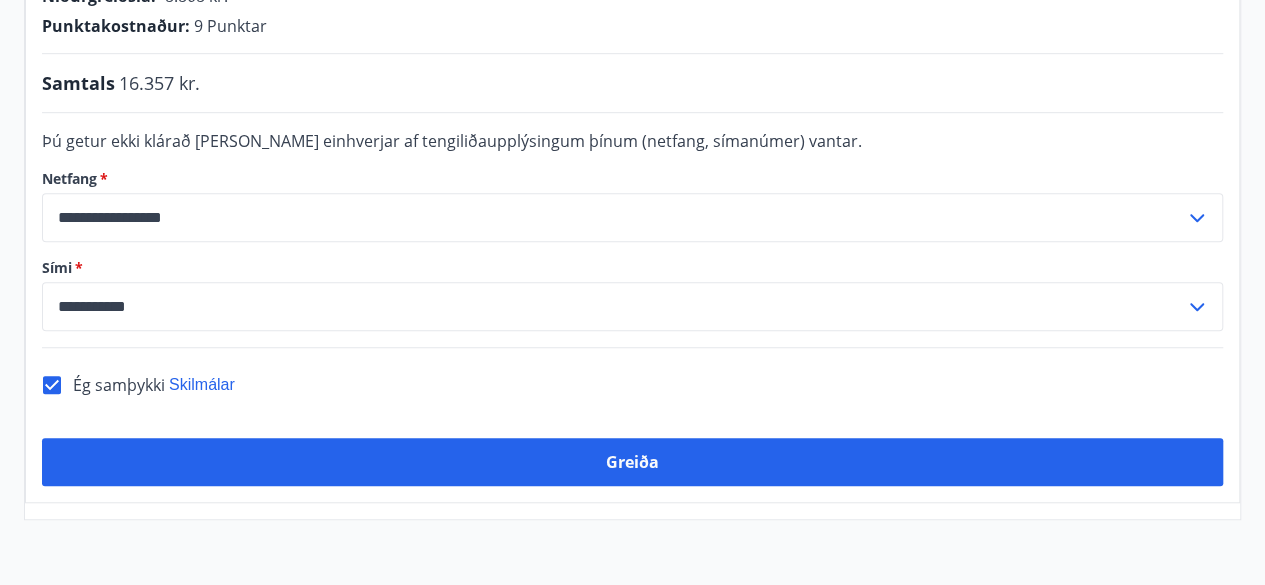scroll, scrollTop: 619, scrollLeft: 0, axis: vertical 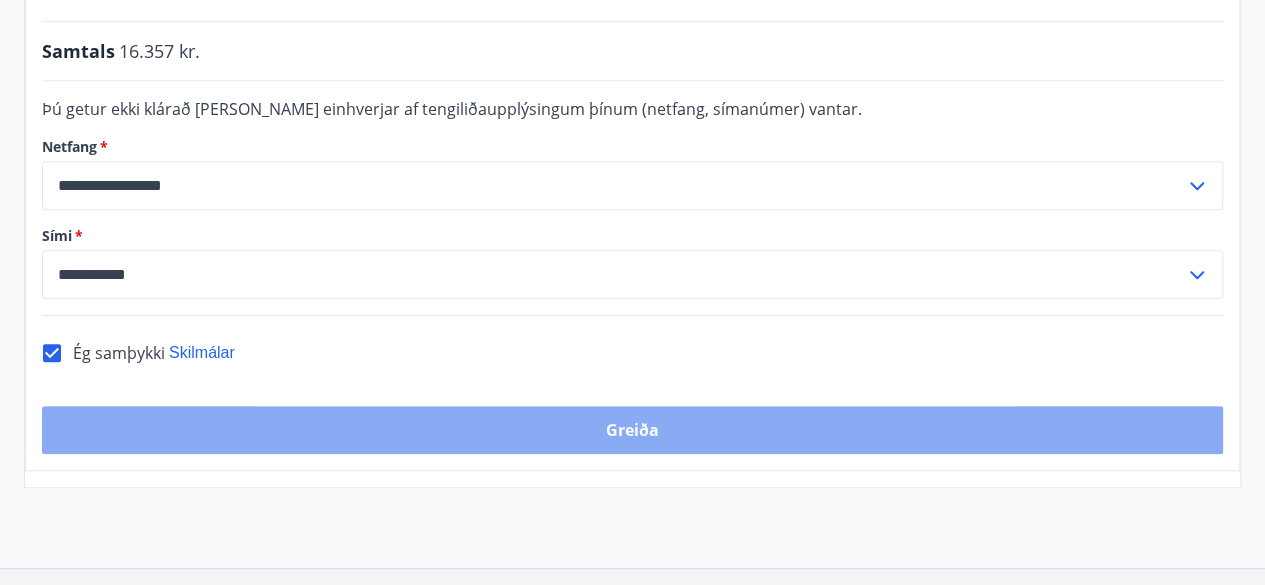 click on "Greiða" at bounding box center [632, 430] 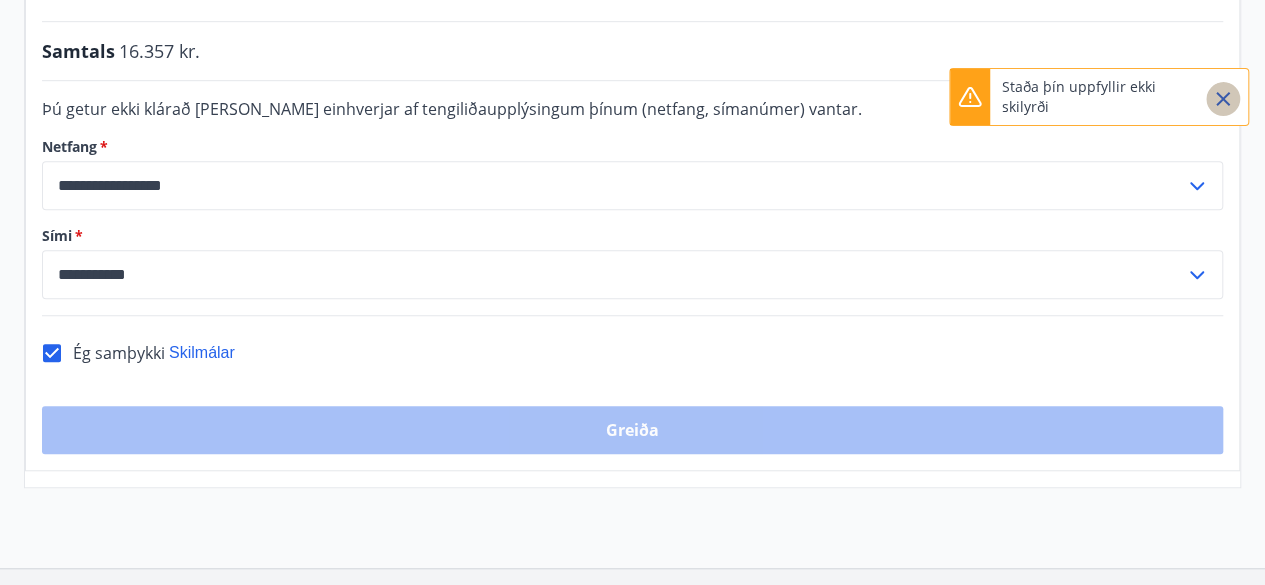 click 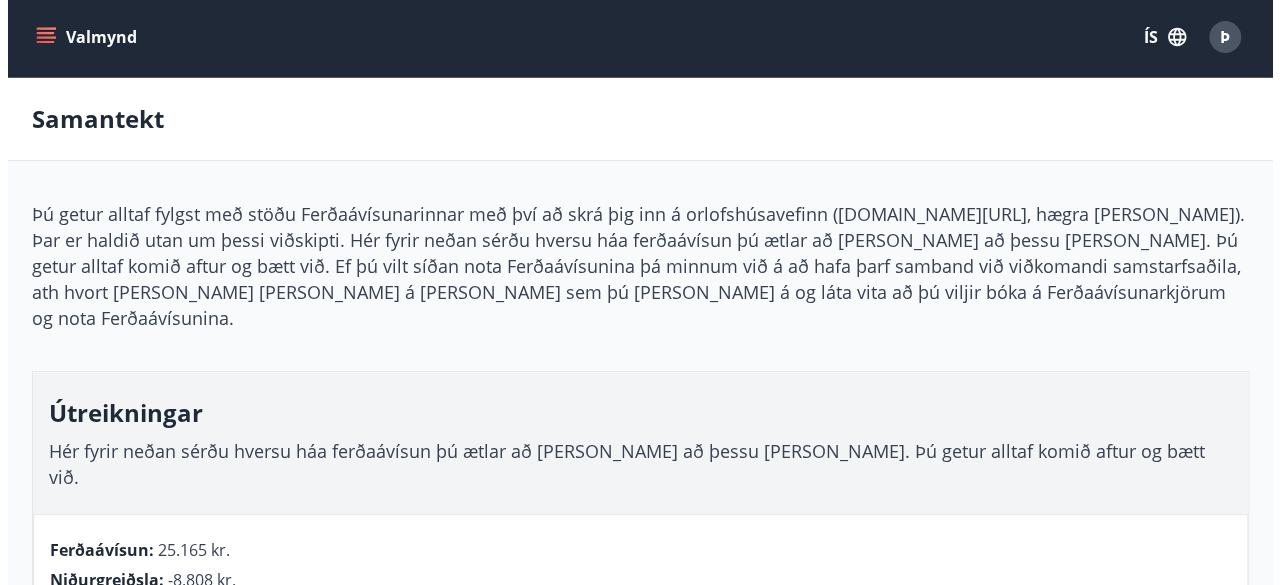 scroll, scrollTop: 0, scrollLeft: 0, axis: both 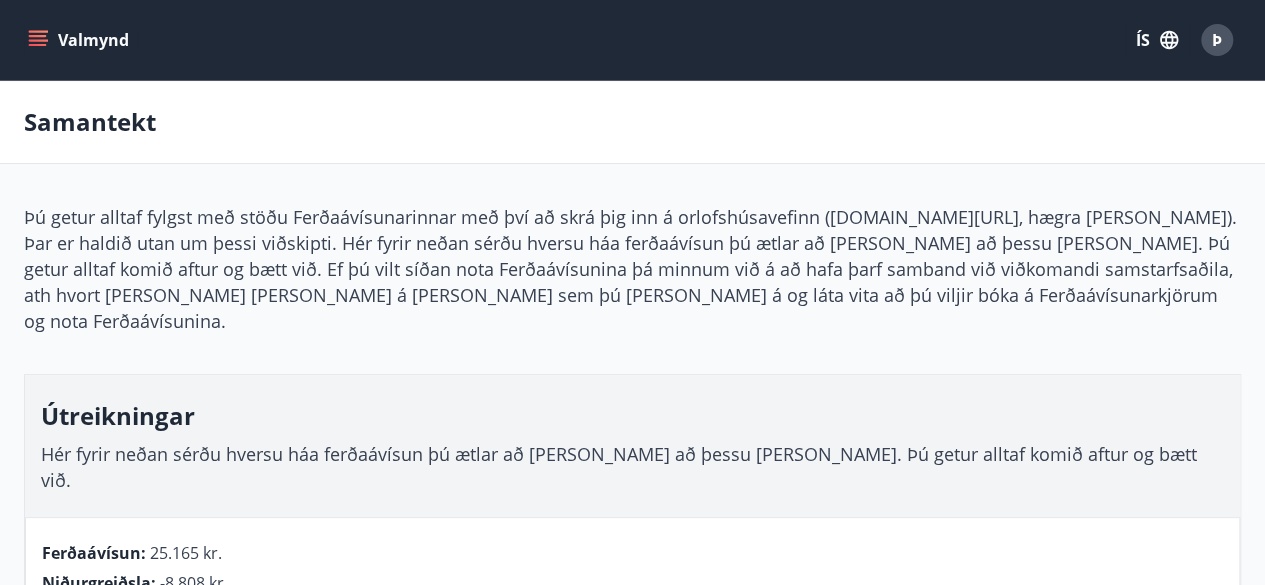 click on "Valmynd" at bounding box center (80, 40) 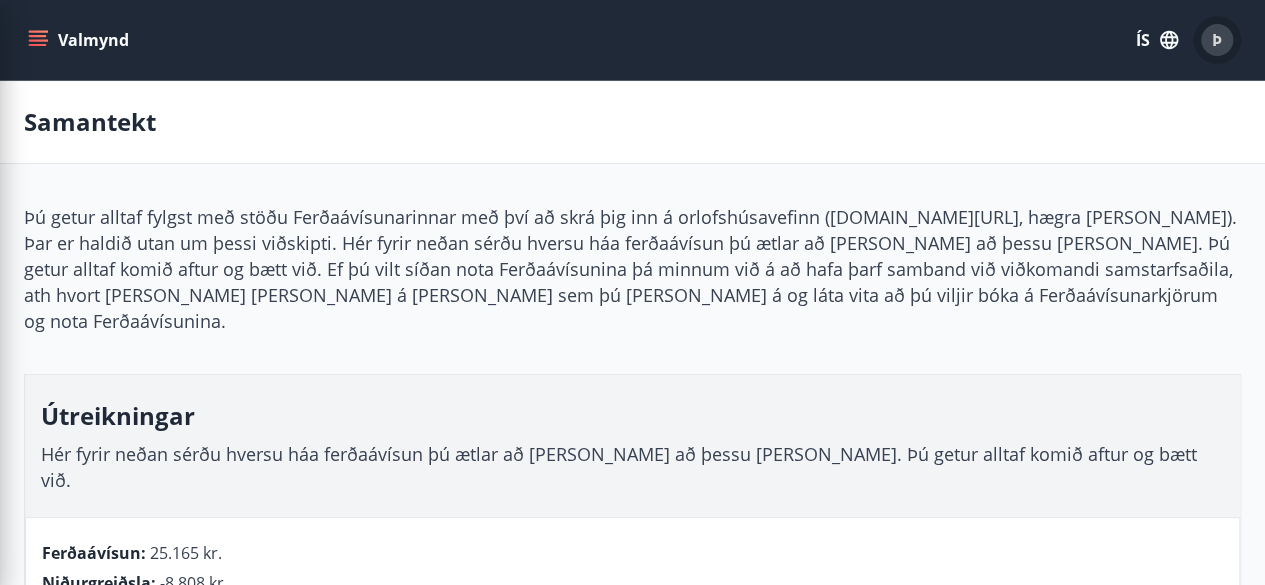 click on "Þ" at bounding box center (1217, 40) 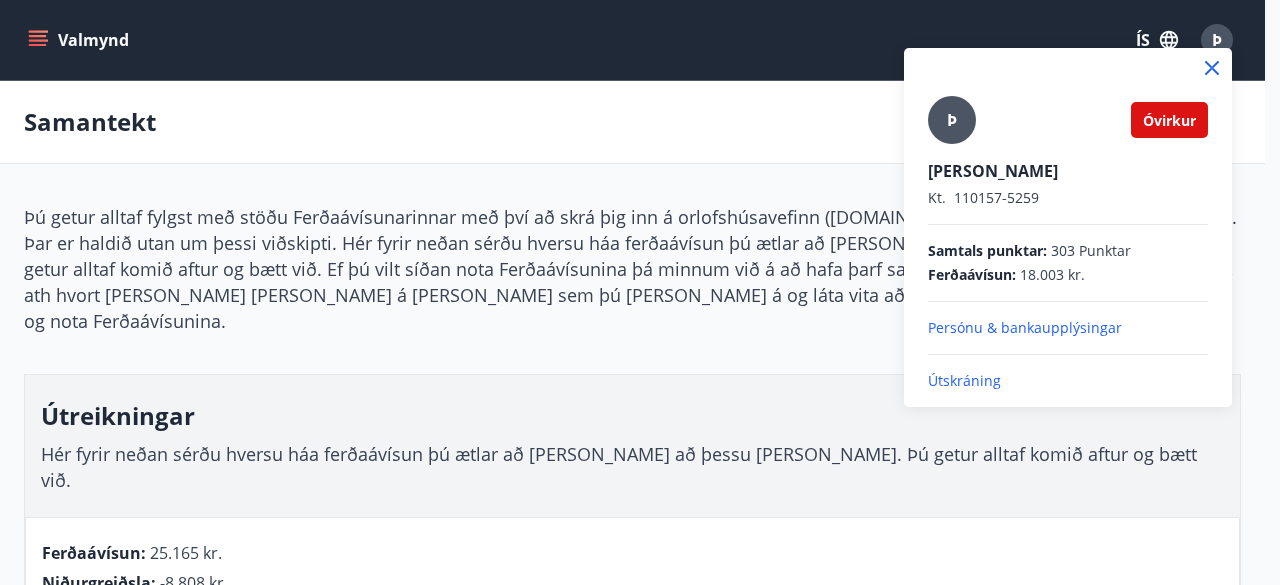 click on "Óvirkur" at bounding box center (1169, 120) 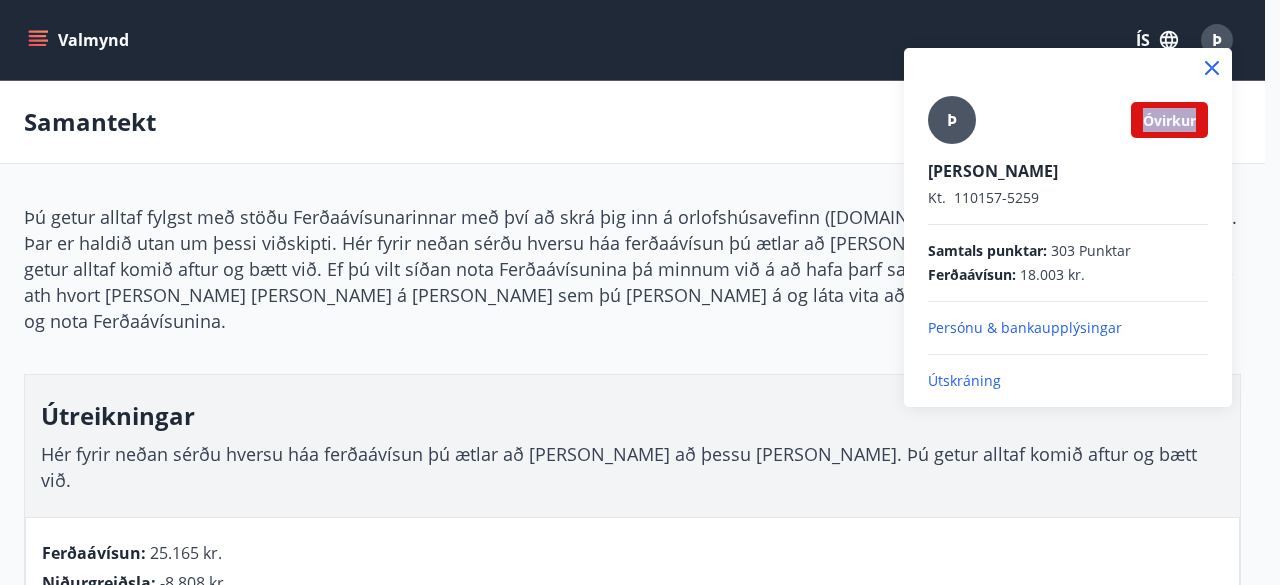 click on "Óvirkur" at bounding box center (1169, 120) 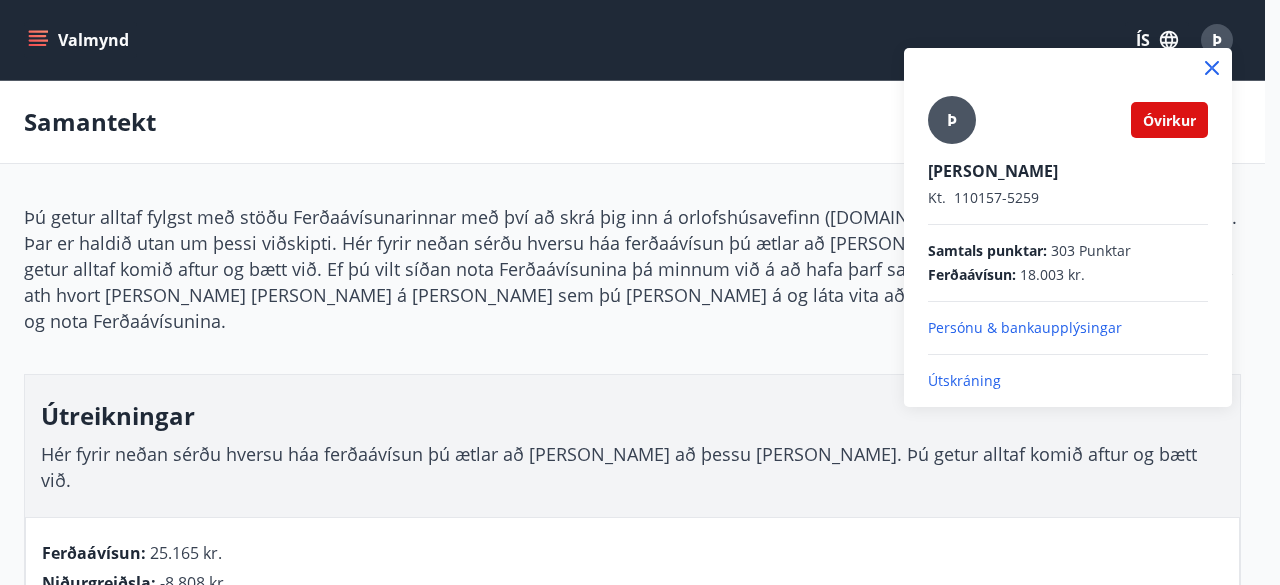 click on "Útskráning" at bounding box center (1068, 381) 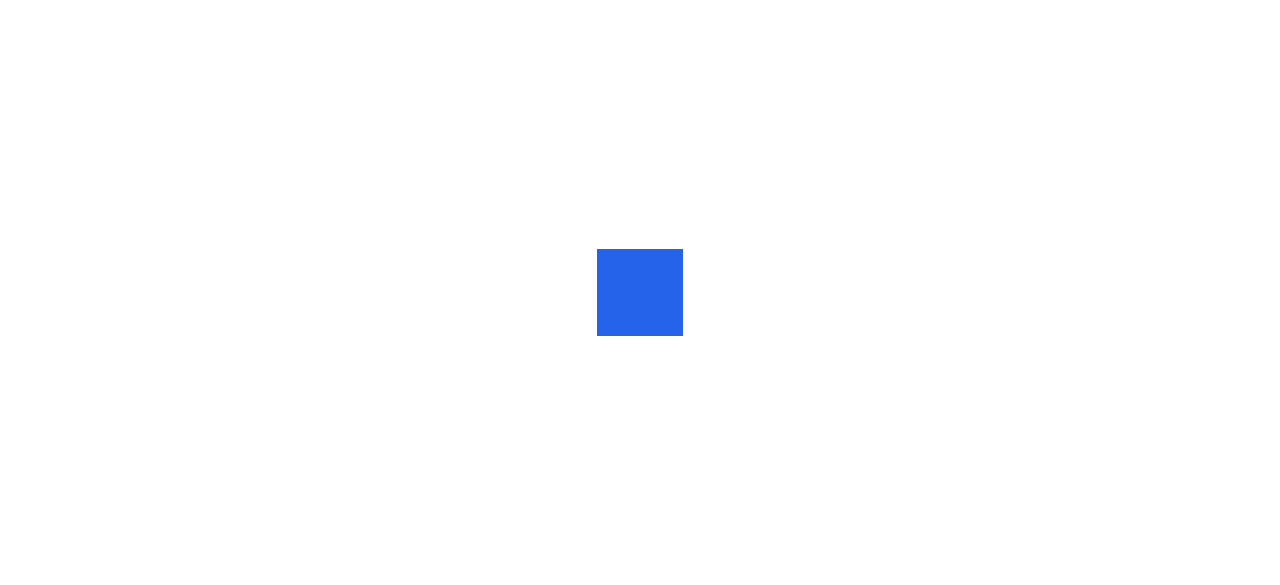 scroll, scrollTop: 0, scrollLeft: 0, axis: both 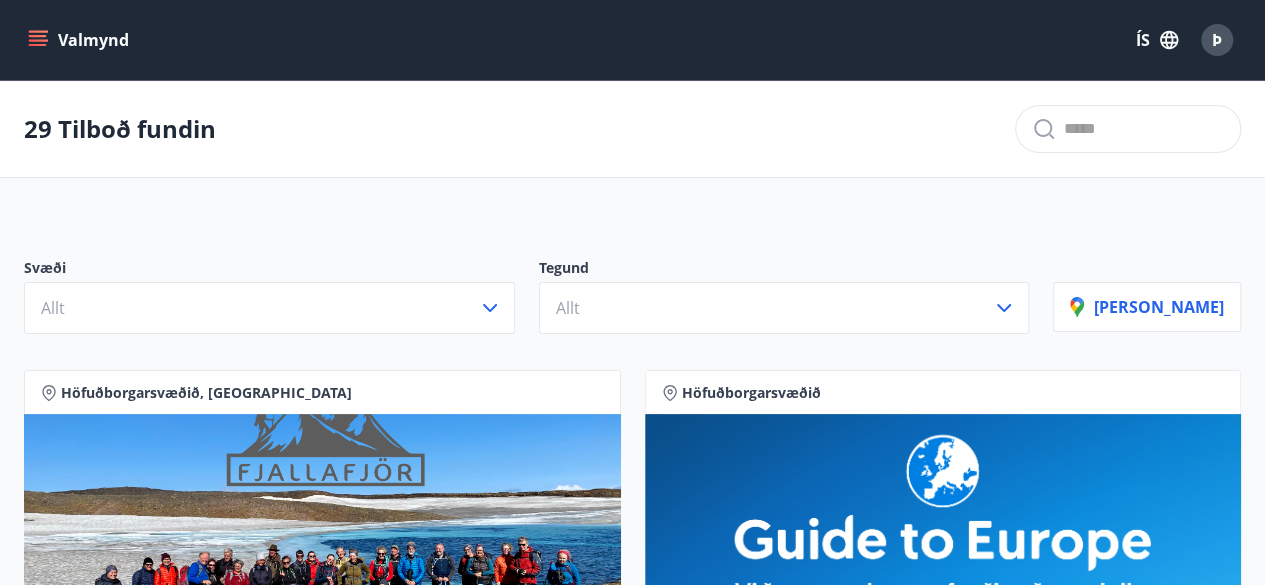 click on "Þ" at bounding box center (1217, 40) 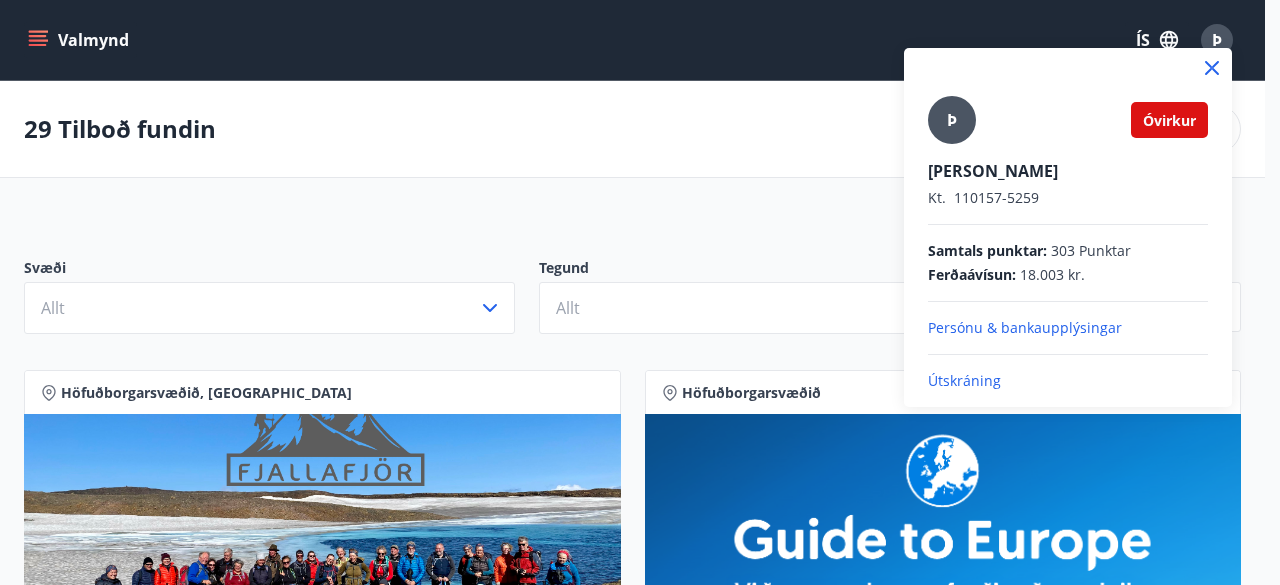 click on "Útskráning" at bounding box center (1068, 381) 